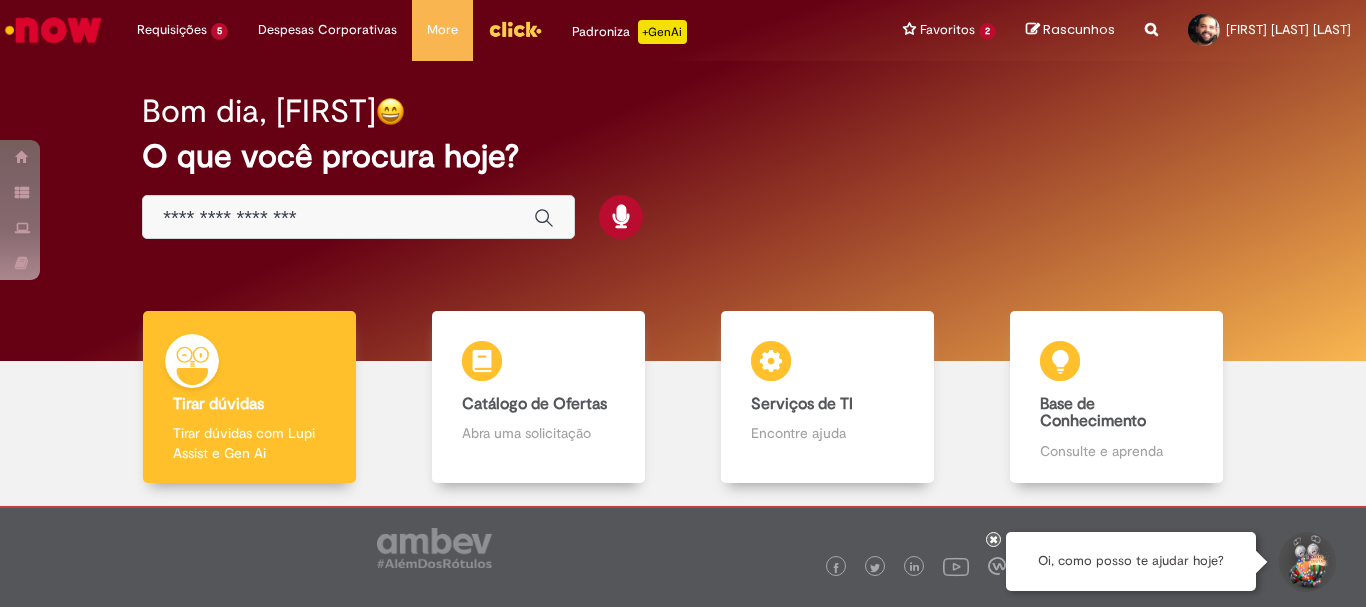 scroll, scrollTop: 0, scrollLeft: 0, axis: both 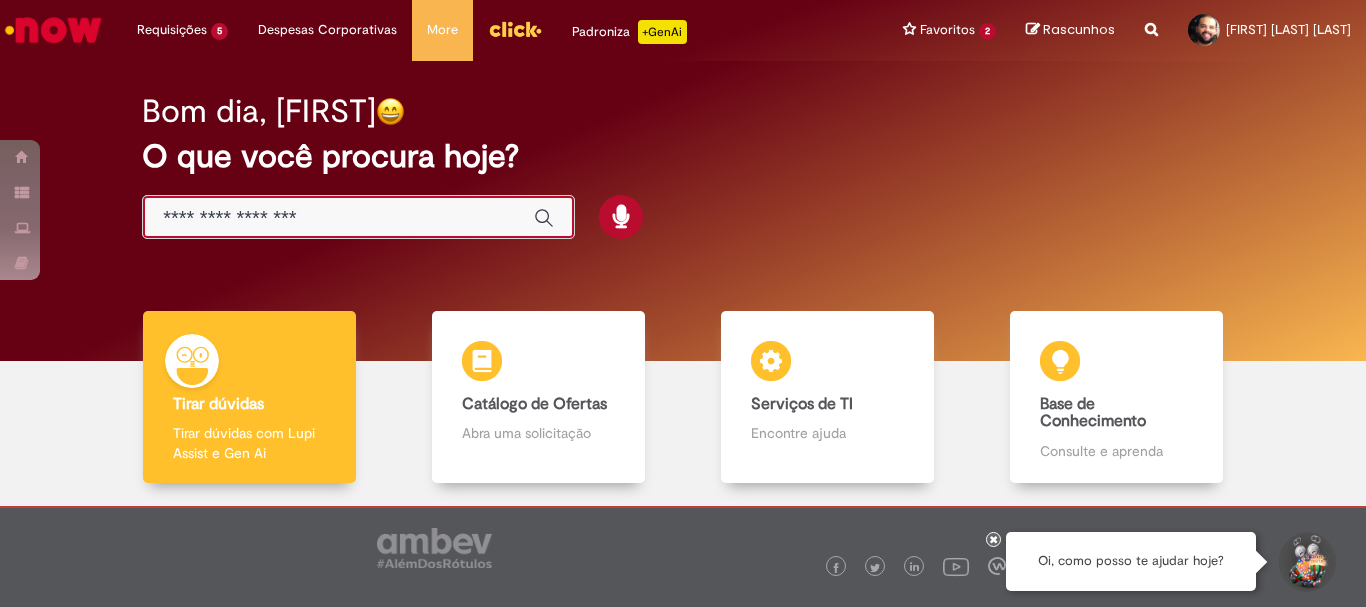 click at bounding box center (338, 218) 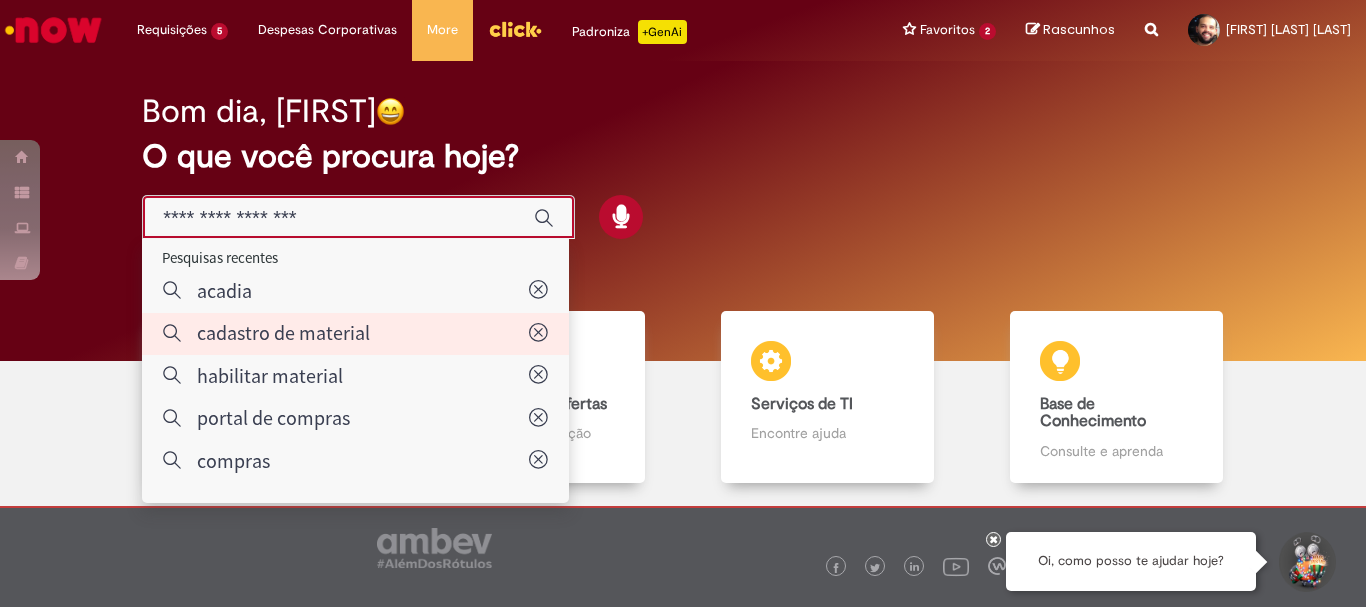 type on "**********" 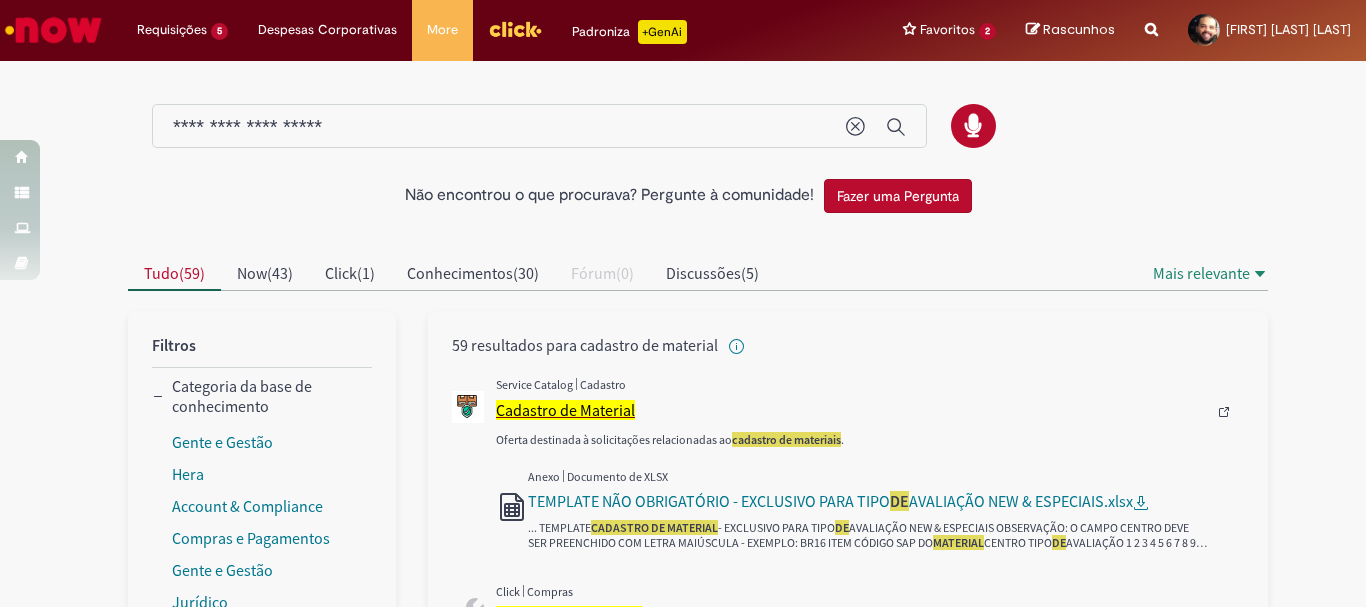 click on "Cadastro de Material" at bounding box center (565, 410) 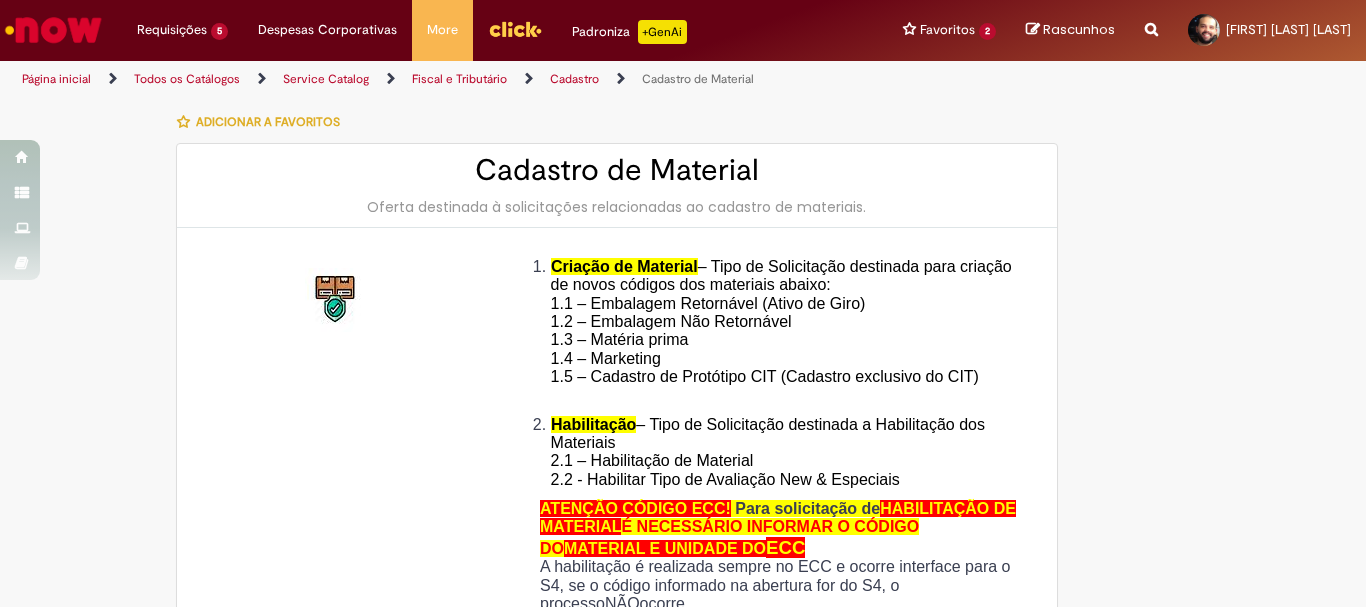 type on "********" 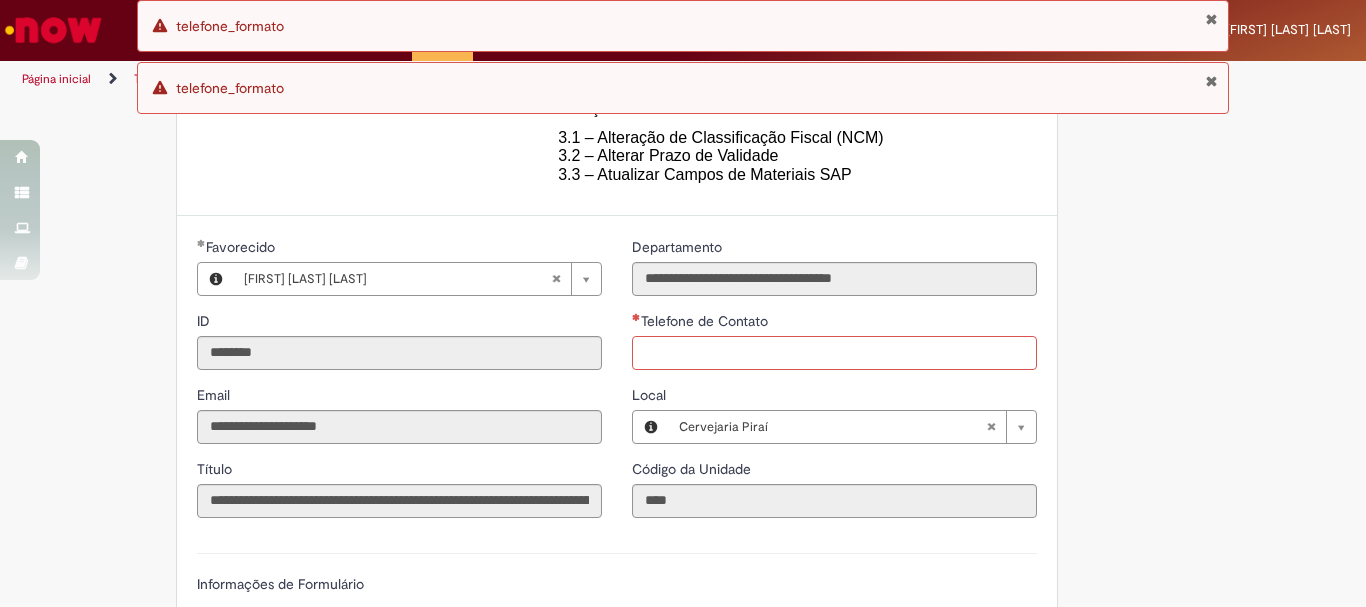 scroll, scrollTop: 390, scrollLeft: 0, axis: vertical 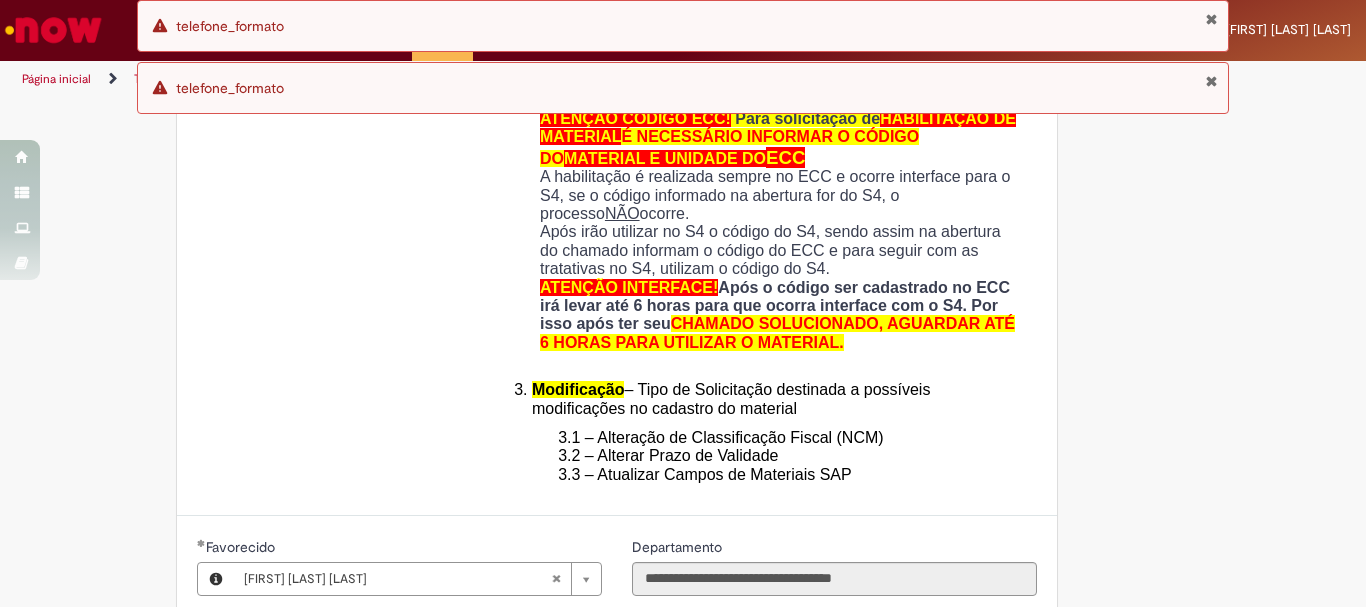 click at bounding box center (1211, 81) 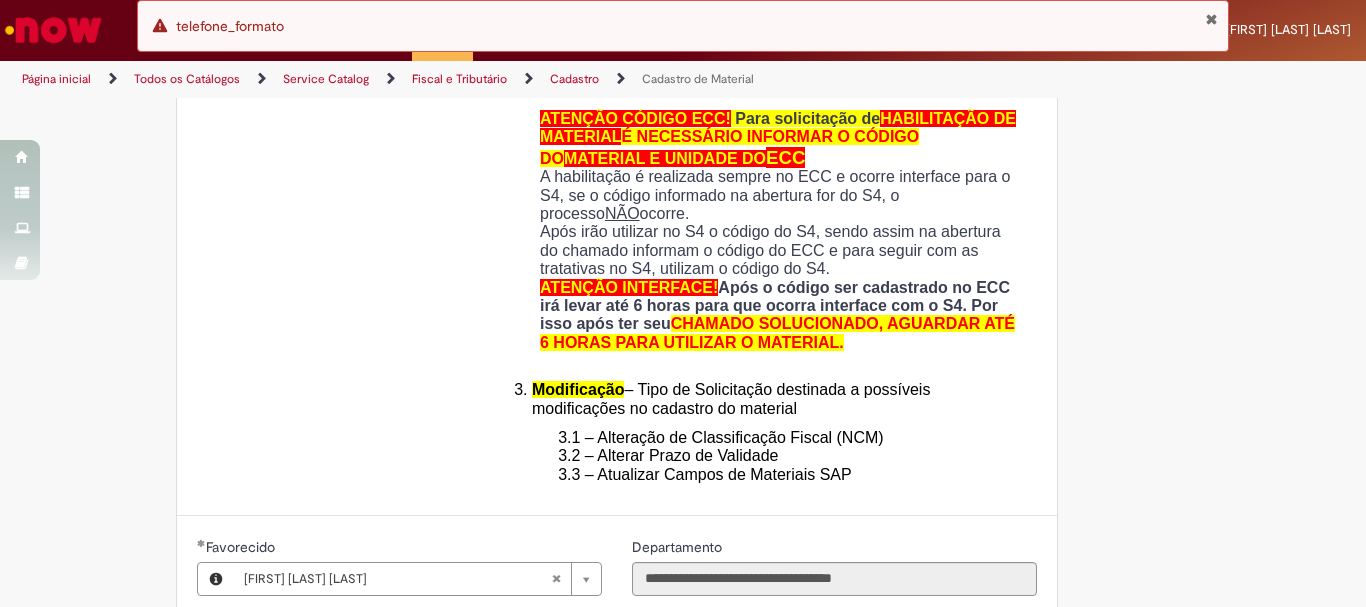 click at bounding box center (1211, 19) 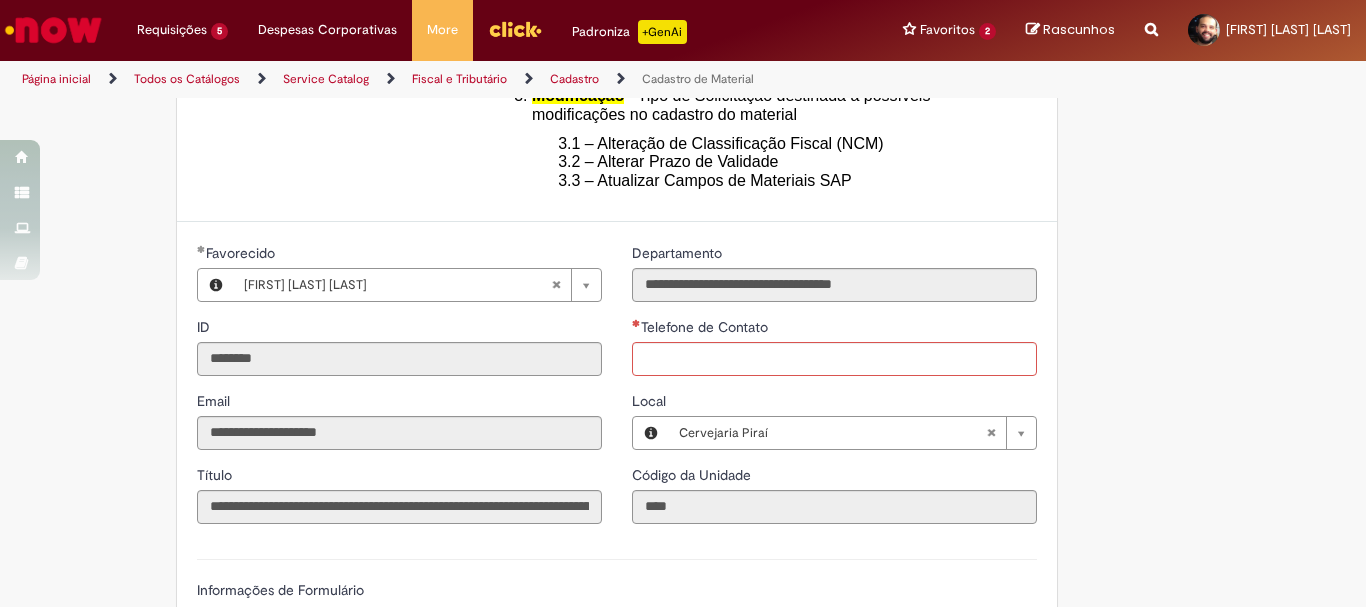 scroll, scrollTop: 984, scrollLeft: 0, axis: vertical 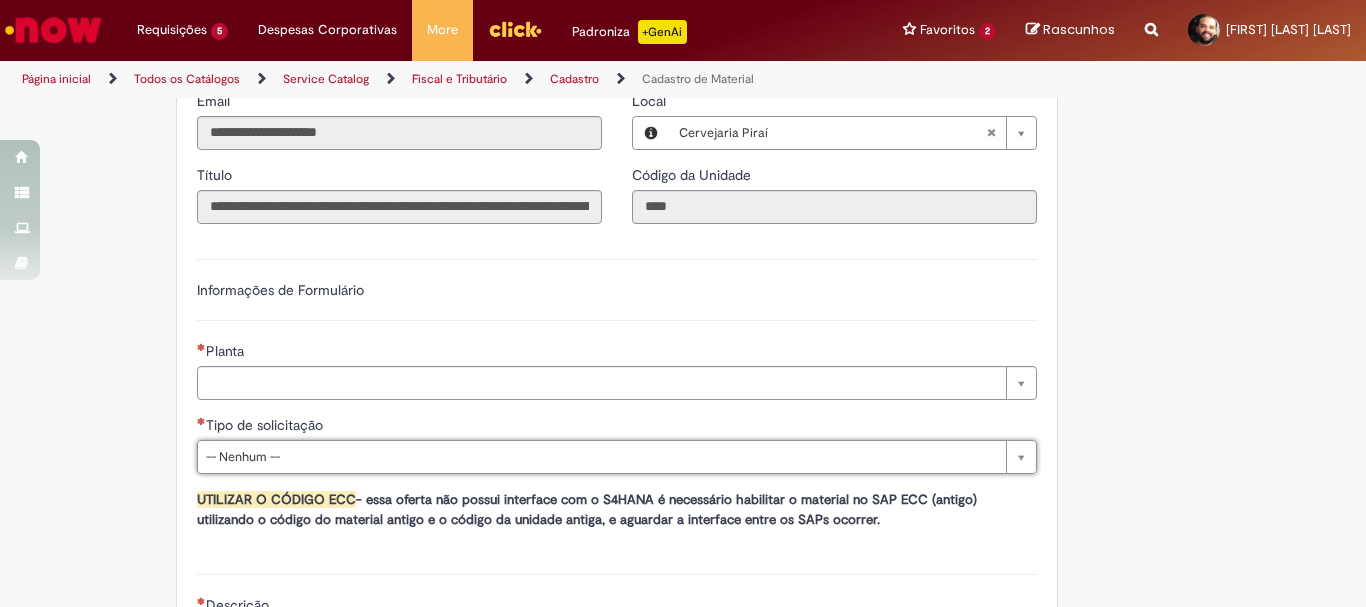 click on "Adicionar a Favoritos
Cadastro de Material
Oferta destinada à solicitações relacionadas ao cadastro de materiais.
Criação de Material  – Tipo de Solicitação destinada para criação de novos códigos dos materiais abaixo:       1.1 – Embalagem Retornável (Ativo de Giro)       1.2 – Embalagem Não Retornável        1.3 – Matéria prima       1.4 – Marketing       1.5 – Cadastro de Protótipo CIT (Cadastro exclusivo do CIT)
Habilitação  – Tipo de Solicitação destinada a Habilitação dos Materiais       2.1 – Habilitação de Material       2.2 - Habilitar Tipo de Avaliação New & Especiais
ATENÇÃO CÓDIGO ECC!   Para solicitação de  HABILITAÇÃO DE MATERIAL  É NECESSÁRIO INFORMAR O CÓDIGO DO  MATERIAL E UNIDADE DO  ECC
NÃO  ocorre.
ATENÇÃO INTERFACE!
Modificação" at bounding box center [683, 61] 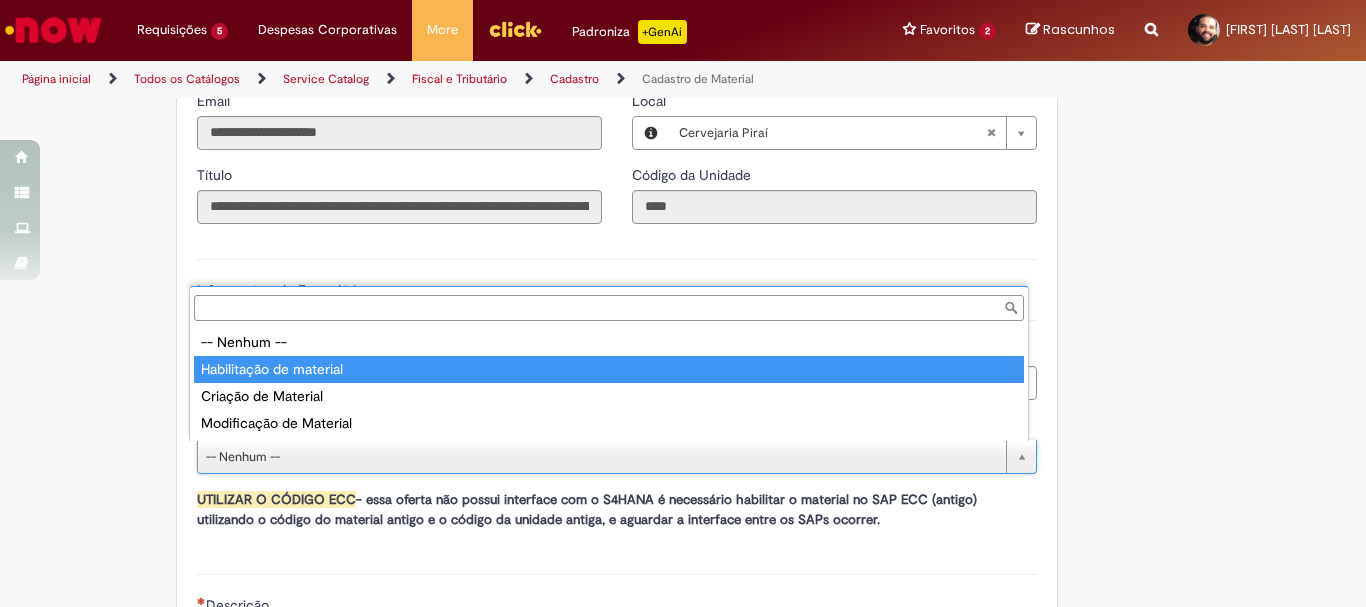 type on "**********" 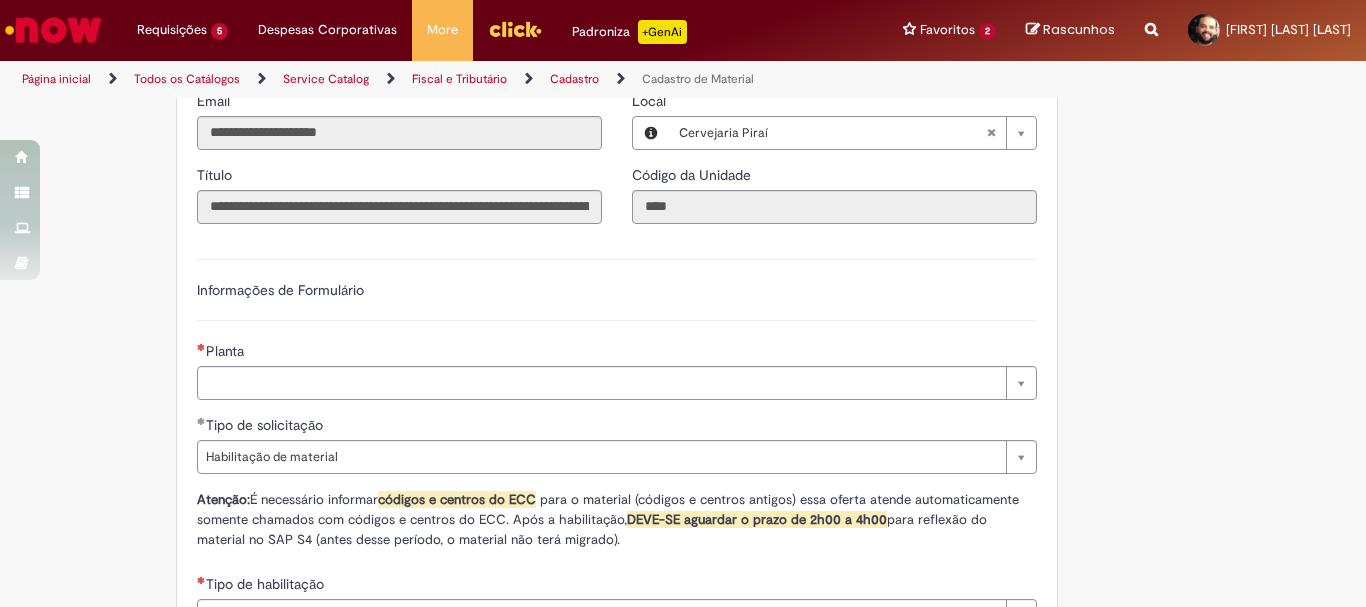 click on "Adicionar a Favoritos
Cadastro de Material
Oferta destinada à solicitações relacionadas ao cadastro de materiais.
Criação de Material  – Tipo de Solicitação destinada para criação de novos códigos dos materiais abaixo:       1.1 – Embalagem Retornável (Ativo de Giro)       1.2 – Embalagem Não Retornável        1.3 – Matéria prima       1.4 – Marketing       1.5 – Cadastro de Protótipo CIT (Cadastro exclusivo do CIT)
Habilitação  – Tipo de Solicitação destinada a Habilitação dos Materiais       2.1 – Habilitação de Material       2.2 - Habilitar Tipo de Avaliação New & Especiais
ATENÇÃO CÓDIGO ECC!   Para solicitação de  HABILITAÇÃO DE MATERIAL  É NECESSÁRIO INFORMAR O CÓDIGO DO  MATERIAL E UNIDADE DO  ECC
NÃO  ocorre.
ATENÇÃO INTERFACE!
Modificação" at bounding box center [585, 168] 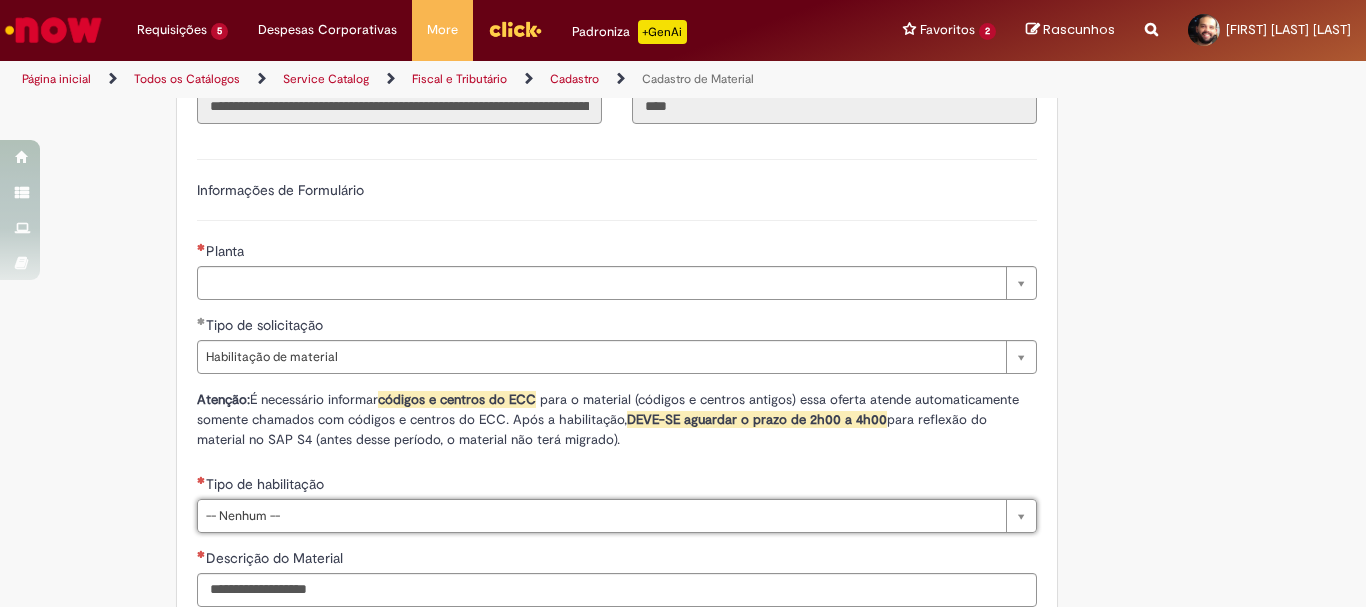 click on "Tire dúvidas com LupiAssist    +GenAI
Oi! Eu sou LupiAssist, uma Inteligência Artificial Generativa em constante aprendizado   Meu conteúdo é monitorado para trazer uma melhor experiência
Dúvidas comuns:
Só mais um instante, estou consultando nossas bases de conhecimento  e escrevendo a melhor resposta pra você!
Title
Lorem ipsum dolor sit amet    Fazer uma nova pergunta
Gerei esta resposta utilizando IA Generativa em conjunto com os nossos padrões. Em caso de divergência, os documentos oficiais prevalecerão.
Saiba mais em:
Ou ligue para:
E aí, te ajudei?
Sim, obrigado!" at bounding box center (683, 68) 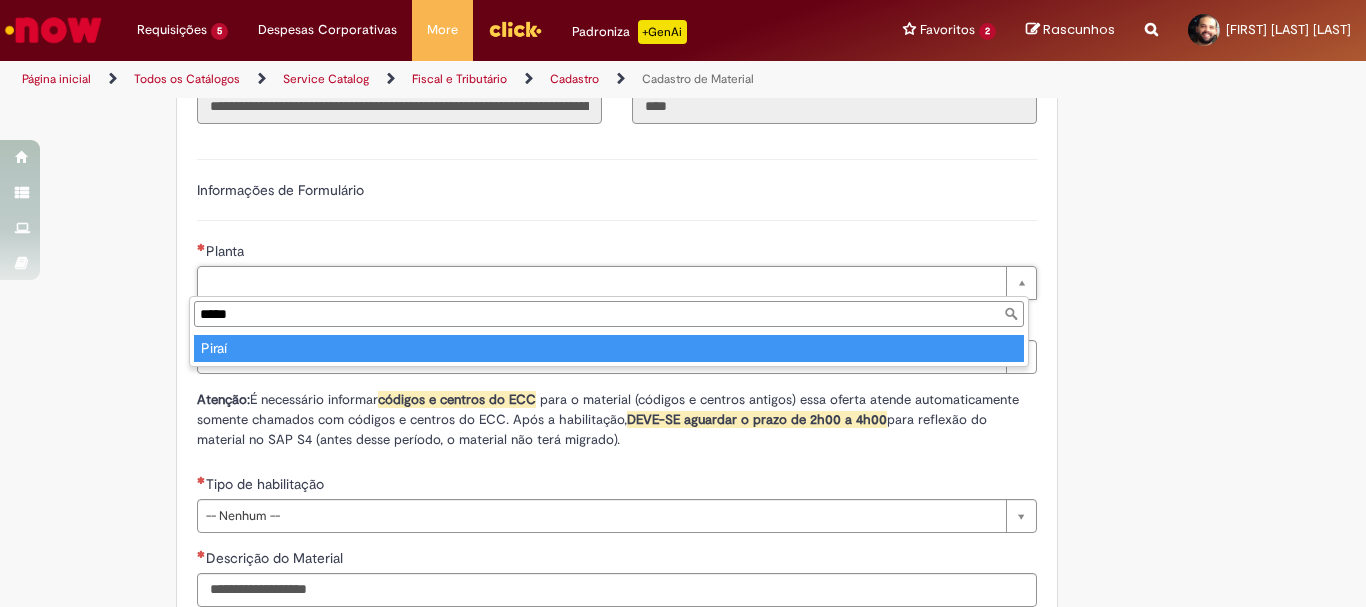 type on "*****" 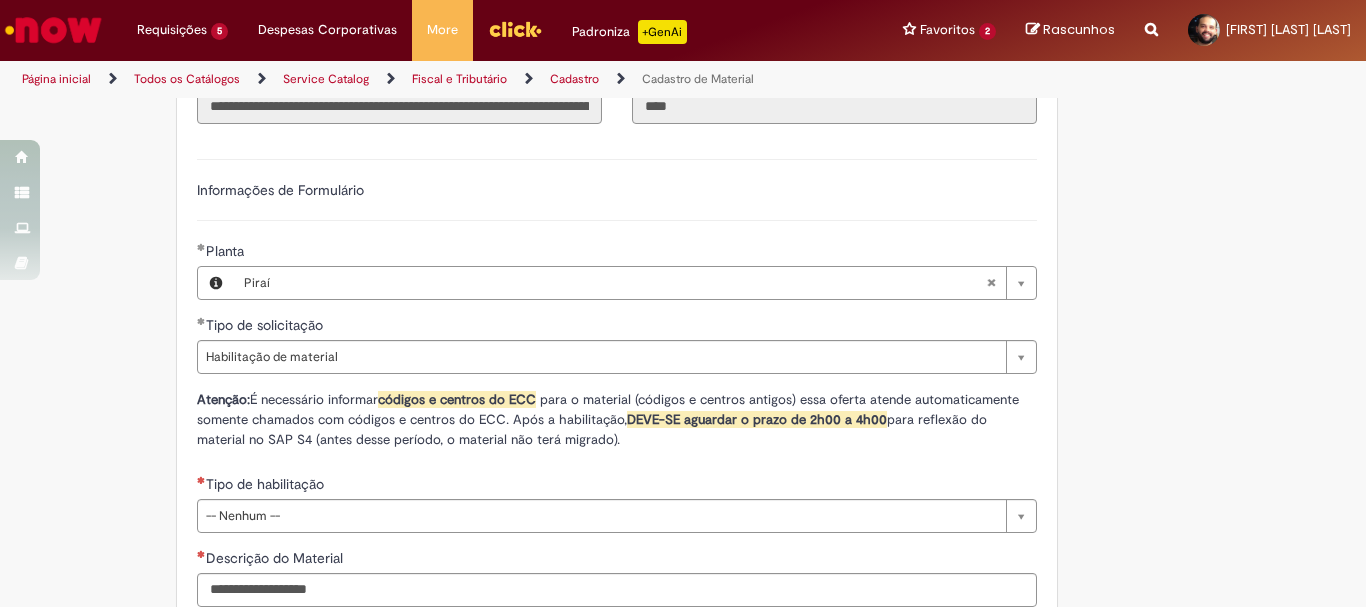 click on "Adicionar a Favoritos
Cadastro de Material
Oferta destinada à solicitações relacionadas ao cadastro de materiais.
Criação de Material  – Tipo de Solicitação destinada para criação de novos códigos dos materiais abaixo:       1.1 – Embalagem Retornável (Ativo de Giro)       1.2 – Embalagem Não Retornável        1.3 – Matéria prima       1.4 – Marketing       1.5 – Cadastro de Protótipo CIT (Cadastro exclusivo do CIT)
Habilitação  – Tipo de Solicitação destinada a Habilitação dos Materiais       2.1 – Habilitação de Material       2.2 - Habilitar Tipo de Avaliação New & Especiais
ATENÇÃO CÓDIGO ECC!   Para solicitação de  HABILITAÇÃO DE MATERIAL  É NECESSÁRIO INFORMAR O CÓDIGO DO  MATERIAL E UNIDADE DO  ECC
NÃO  ocorre.
ATENÇÃO INTERFACE!
Modificação" at bounding box center [683, 68] 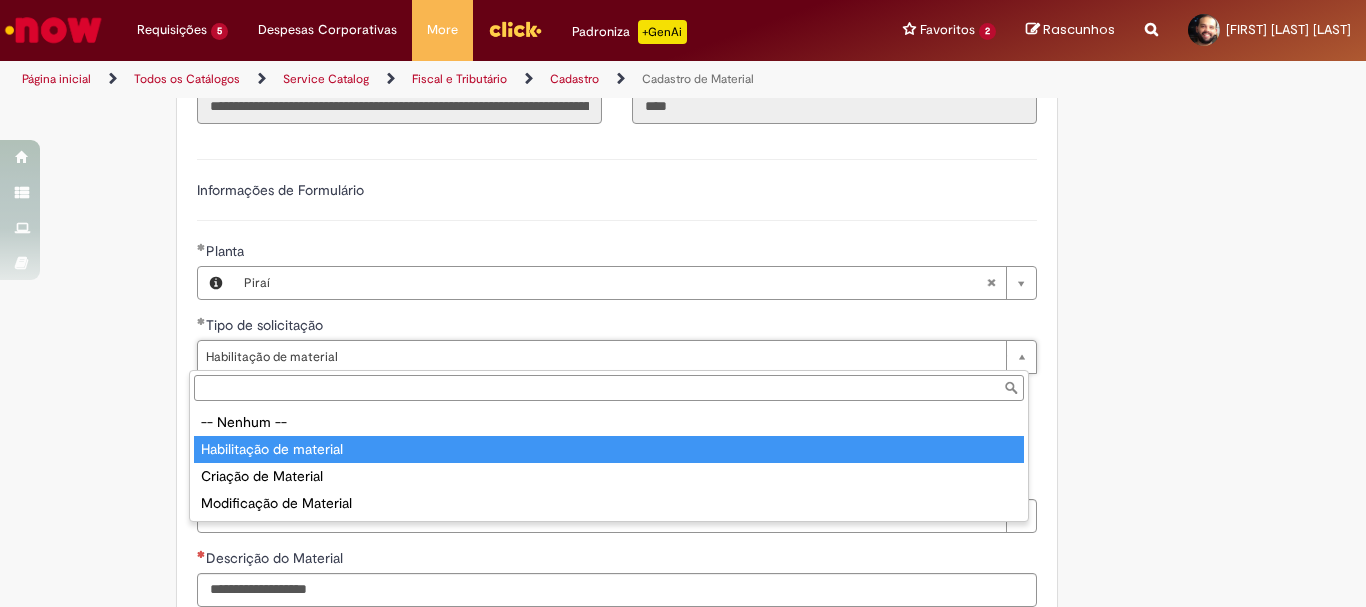 type on "**********" 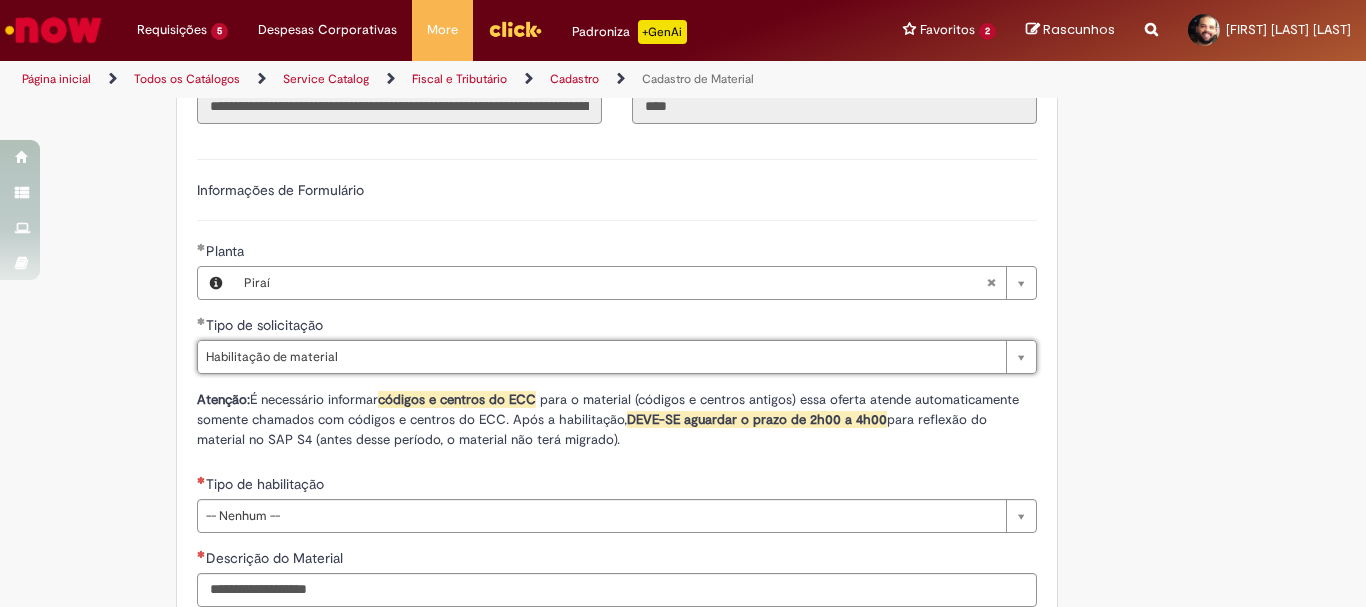scroll, scrollTop: 0, scrollLeft: 141, axis: horizontal 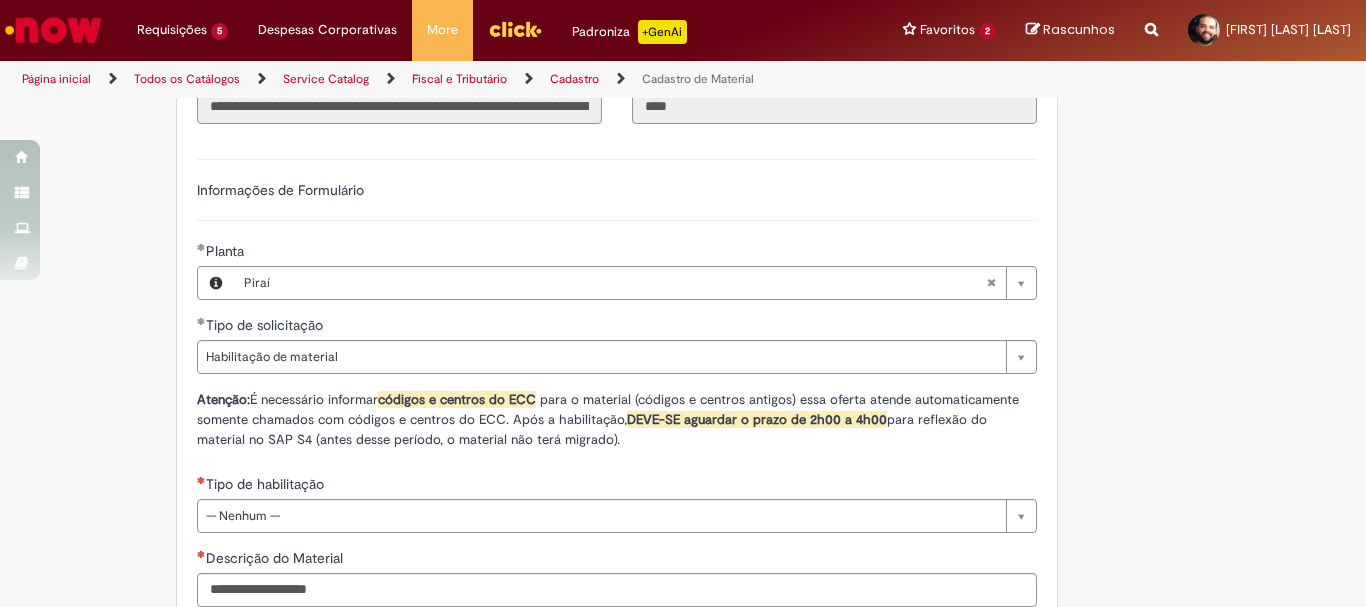 click on "Adicionar a Favoritos
Cadastro de Material
Oferta destinada à solicitações relacionadas ao cadastro de materiais.
Criação de Material  – Tipo de Solicitação destinada para criação de novos códigos dos materiais abaixo:       1.1 – Embalagem Retornável (Ativo de Giro)       1.2 – Embalagem Não Retornável        1.3 – Matéria prima       1.4 – Marketing       1.5 – Cadastro de Protótipo CIT (Cadastro exclusivo do CIT)
Habilitação  – Tipo de Solicitação destinada a Habilitação dos Materiais       2.1 – Habilitação de Material       2.2 - Habilitar Tipo de Avaliação New & Especiais
ATENÇÃO CÓDIGO ECC!   Para solicitação de  HABILITAÇÃO DE MATERIAL  É NECESSÁRIO INFORMAR O CÓDIGO DO  MATERIAL E UNIDADE DO  ECC
NÃO  ocorre.
ATENÇÃO INTERFACE!
Modificação" at bounding box center [683, 68] 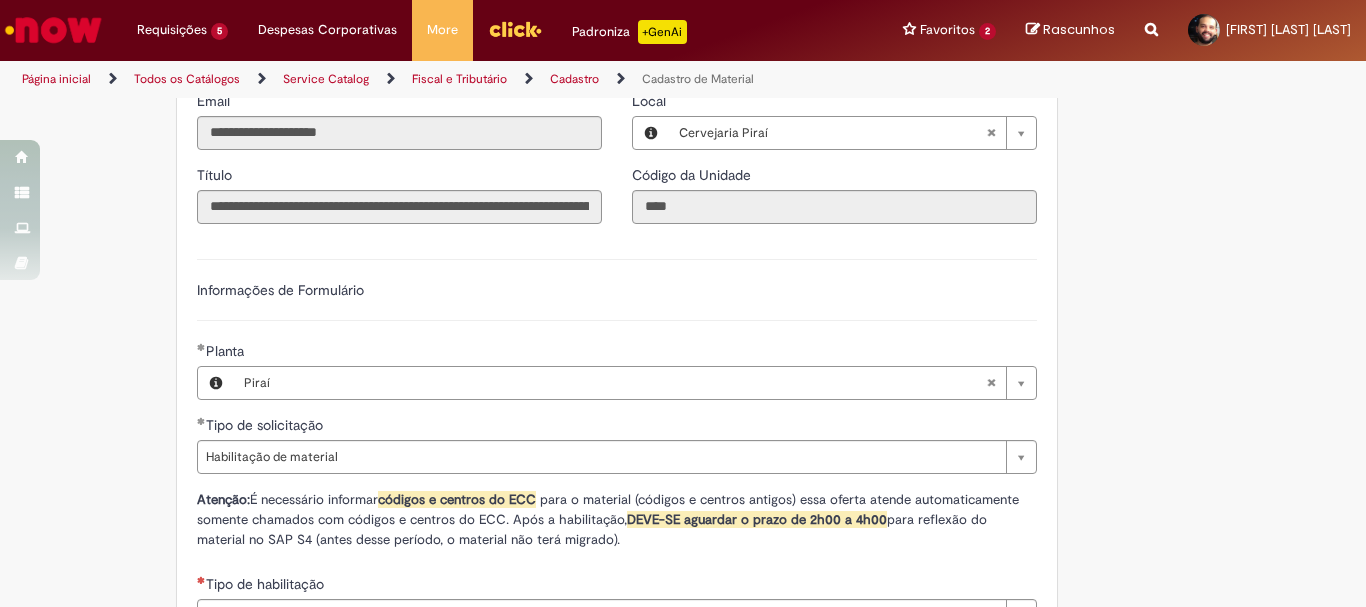 scroll, scrollTop: 1384, scrollLeft: 0, axis: vertical 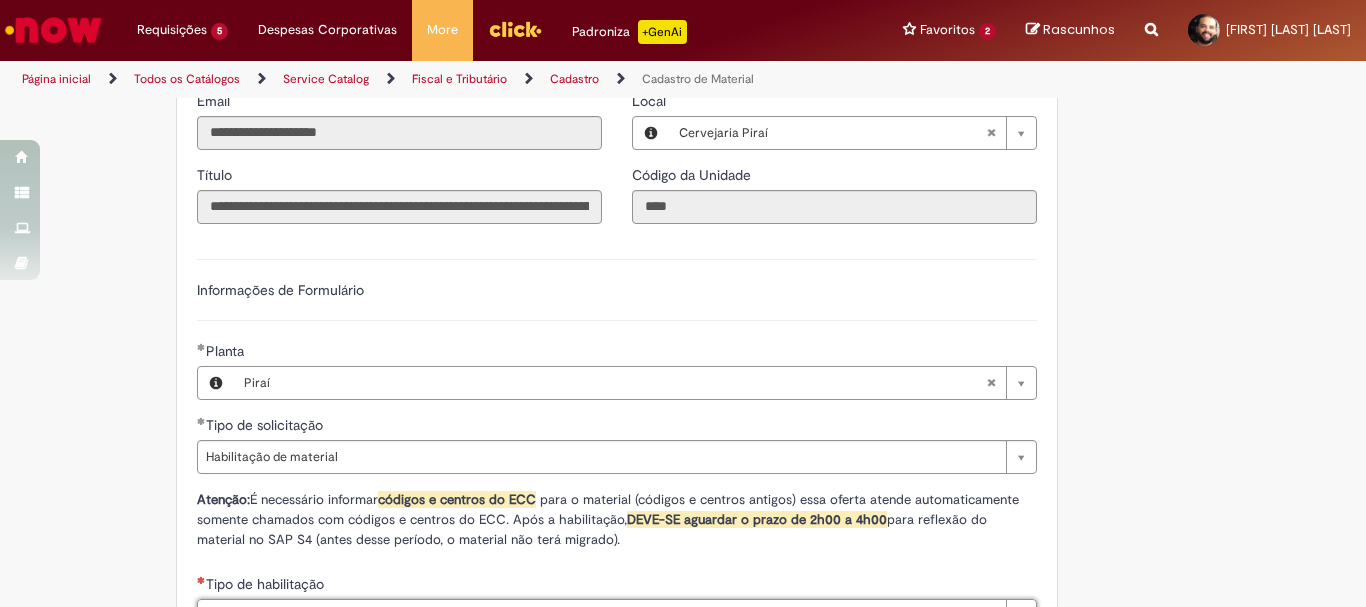 click on "Cadastro" at bounding box center (574, 79) 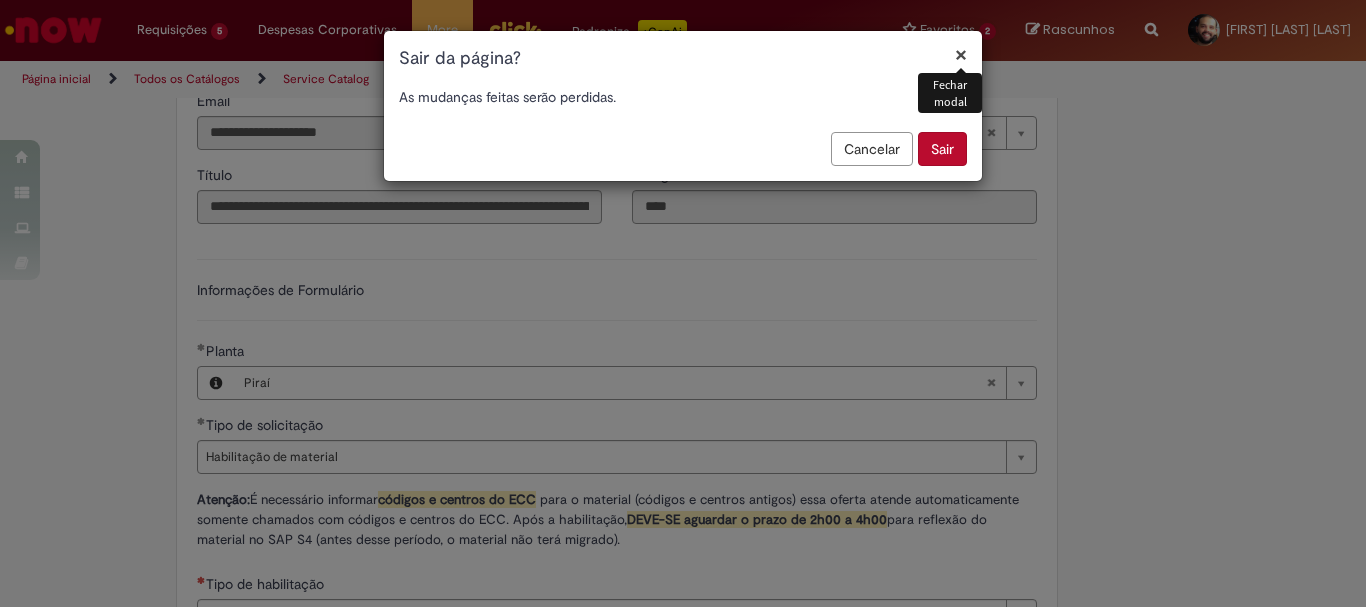 click on "Sair" at bounding box center (942, 149) 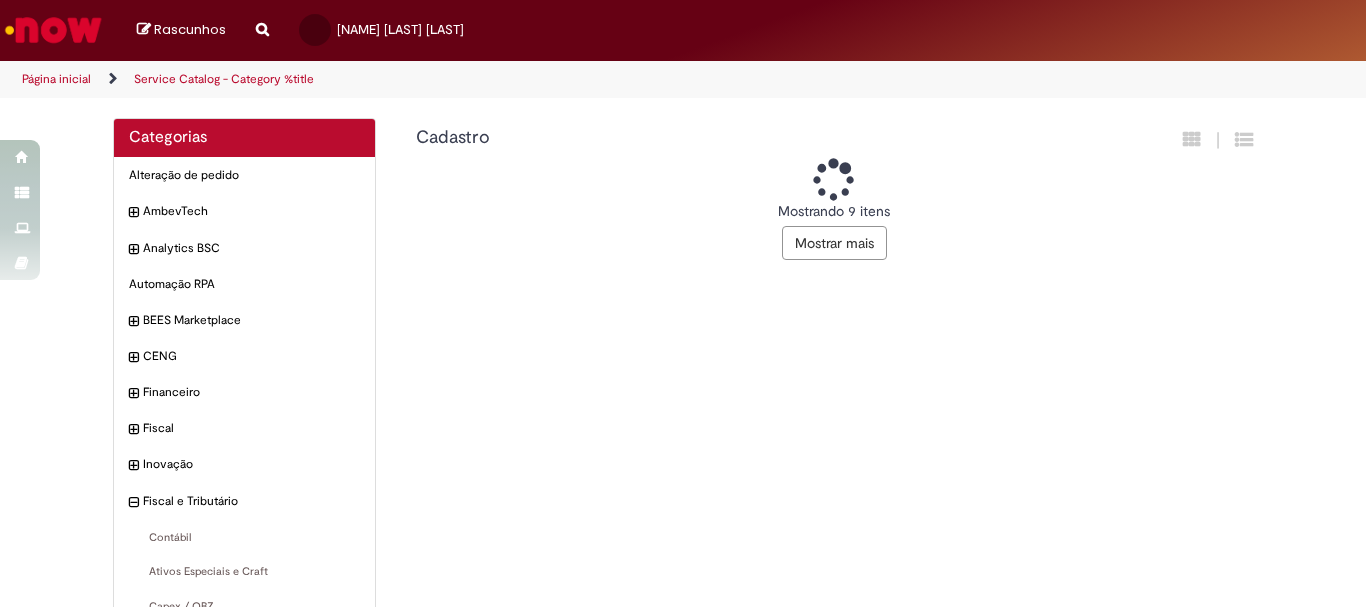 scroll, scrollTop: 0, scrollLeft: 0, axis: both 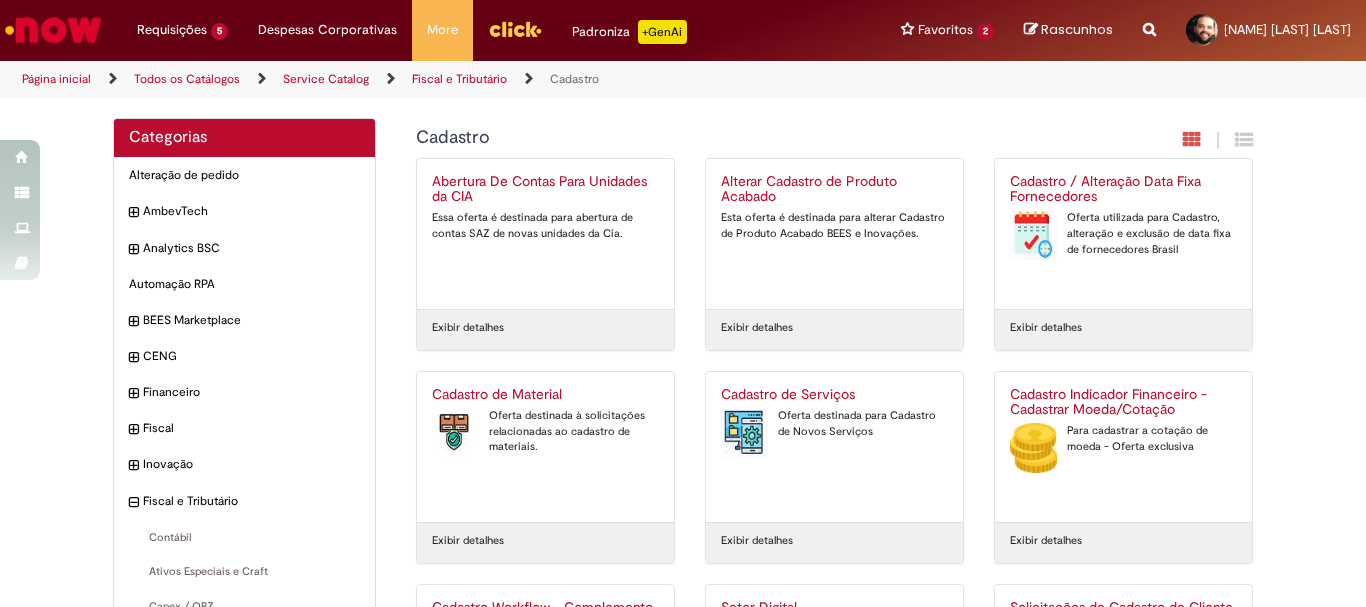 click on "Página inicial" at bounding box center [70, 79] 